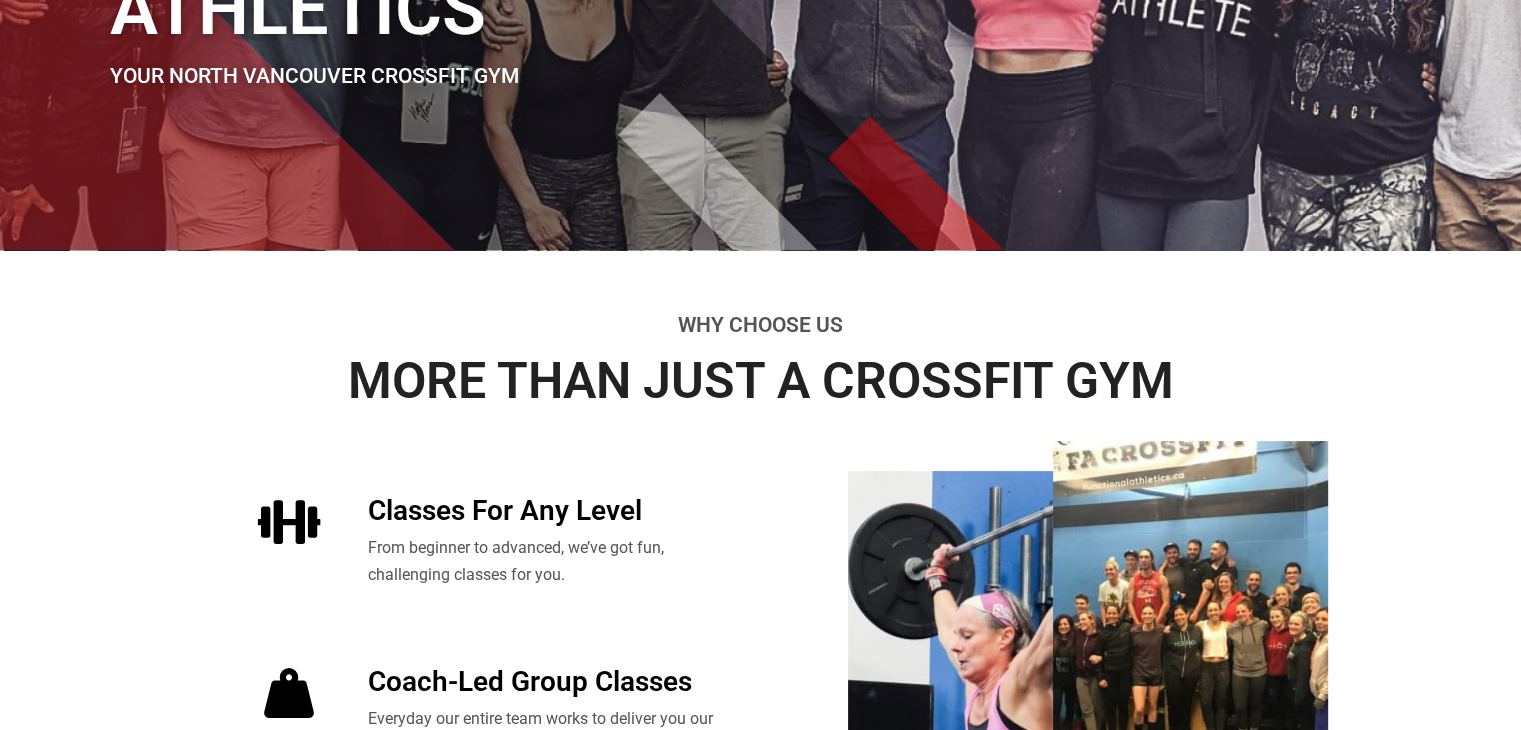 scroll, scrollTop: 0, scrollLeft: 0, axis: both 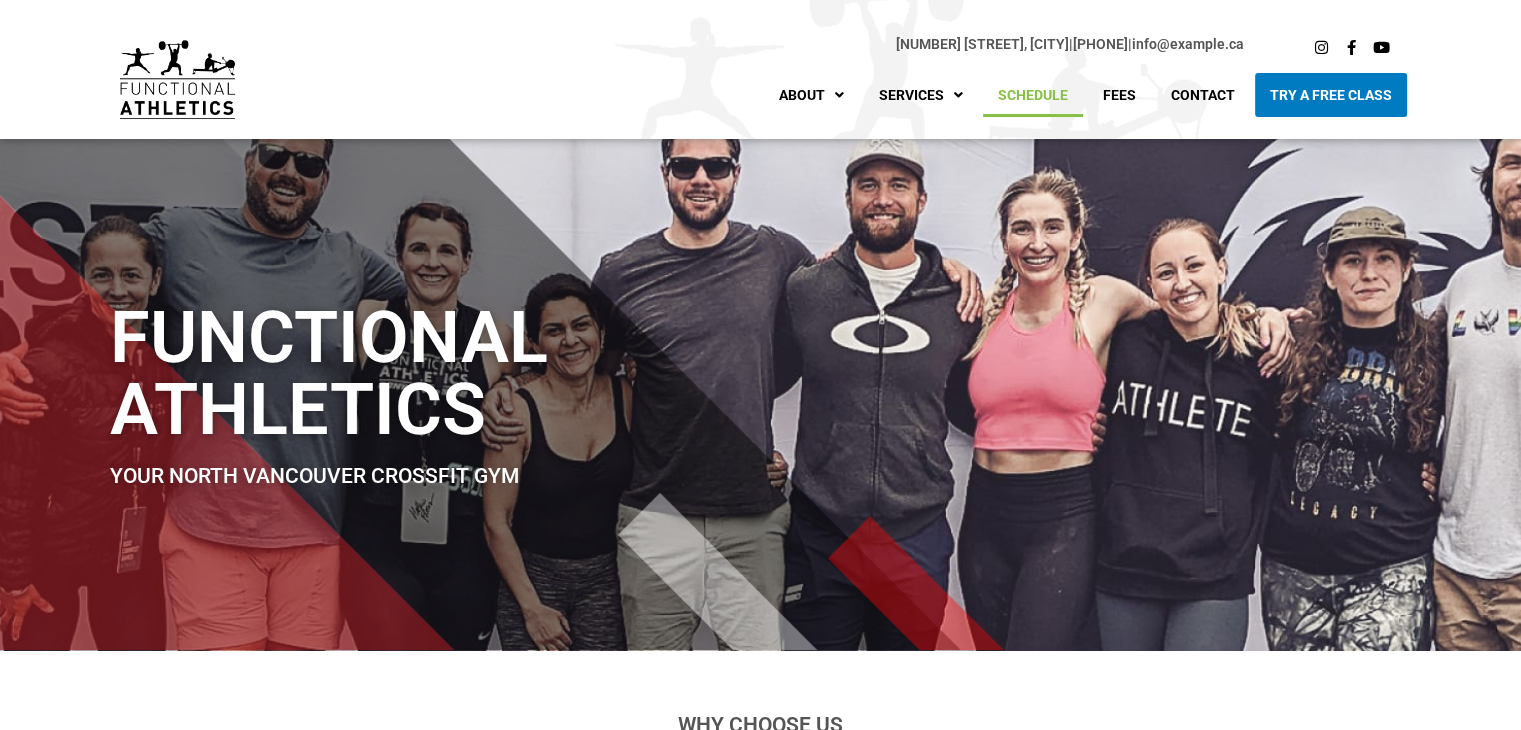 click on "Schedule" at bounding box center [1033, 95] 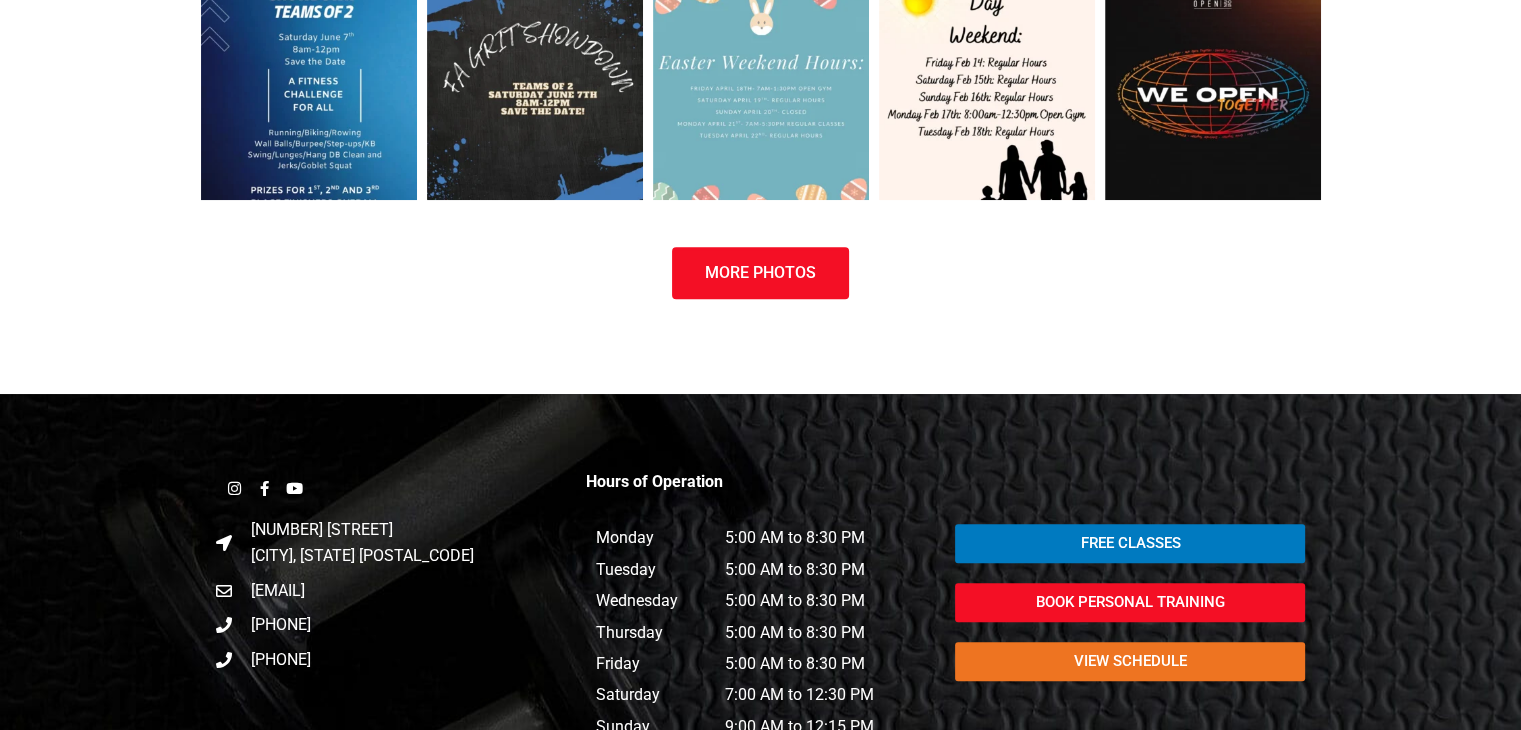 scroll, scrollTop: 1448, scrollLeft: 0, axis: vertical 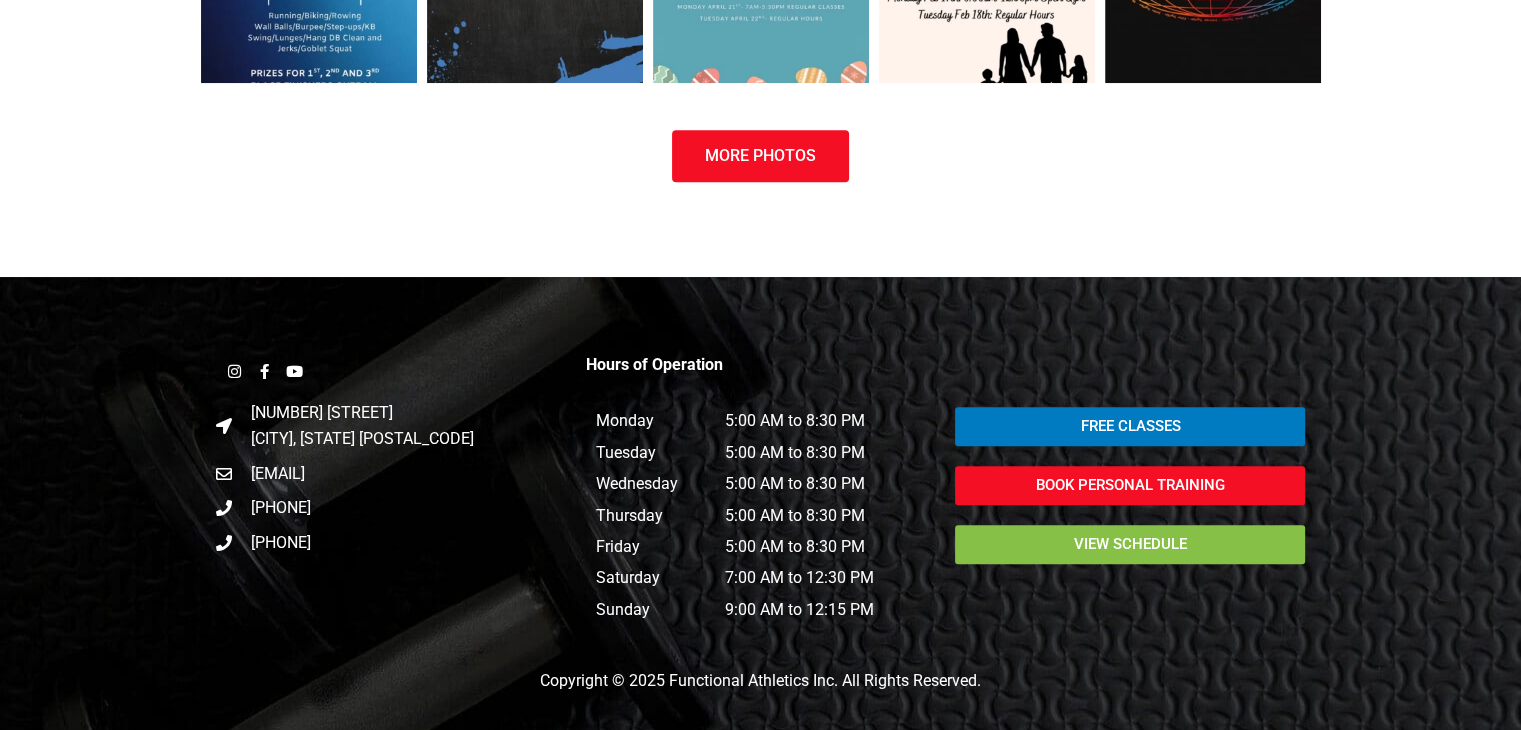 click on "view schedule" at bounding box center [1130, 544] 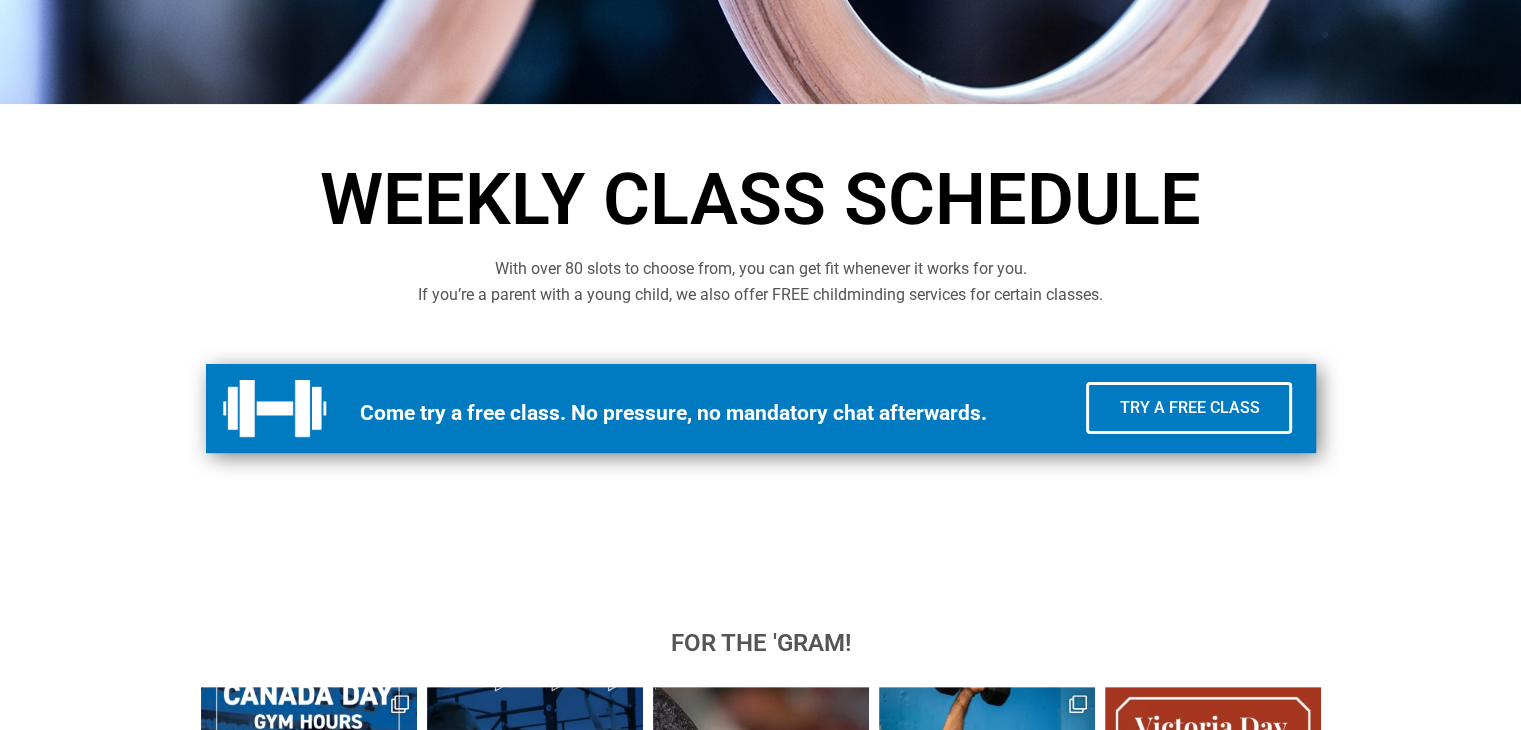 click on "Weekly Class Schedule" at bounding box center (761, 200) 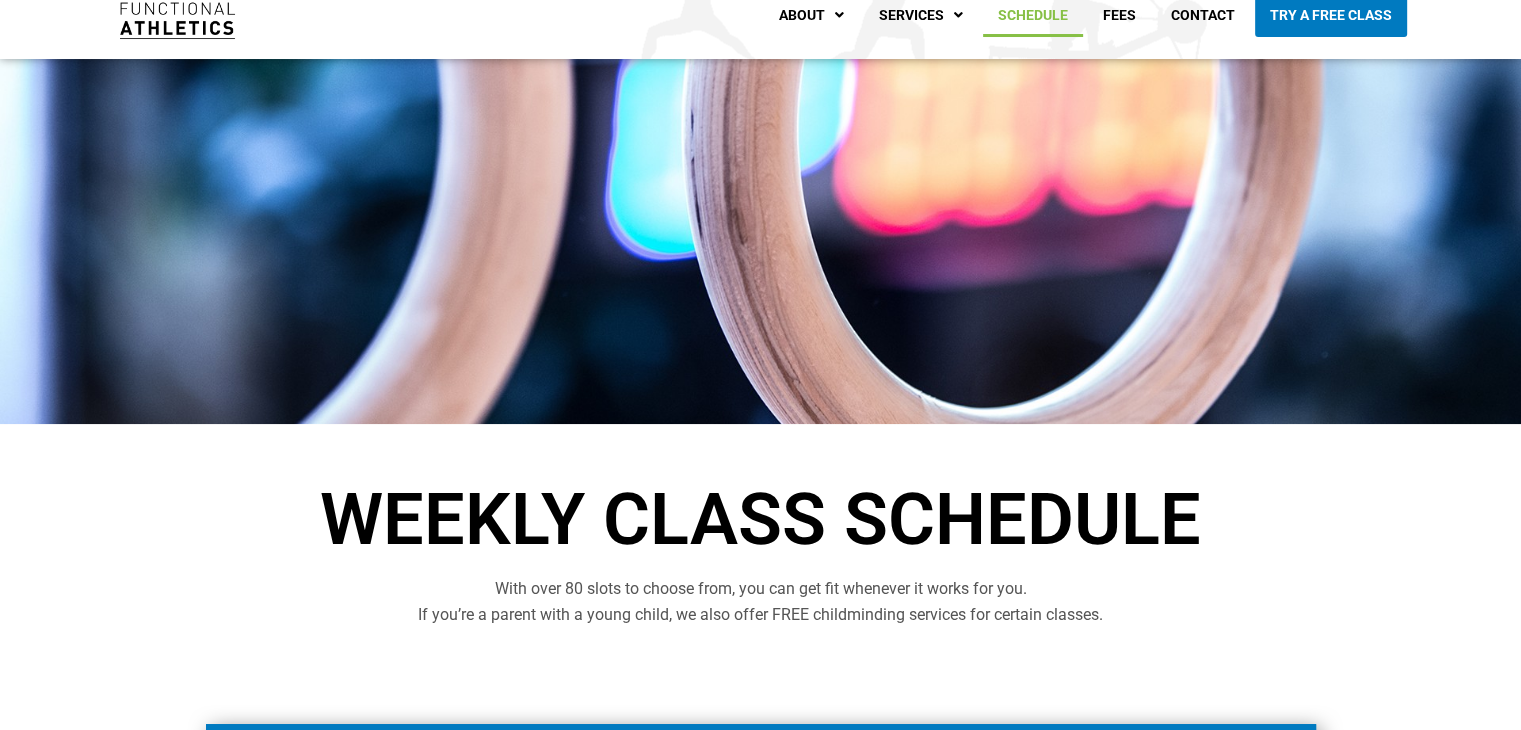 scroll, scrollTop: 0, scrollLeft: 0, axis: both 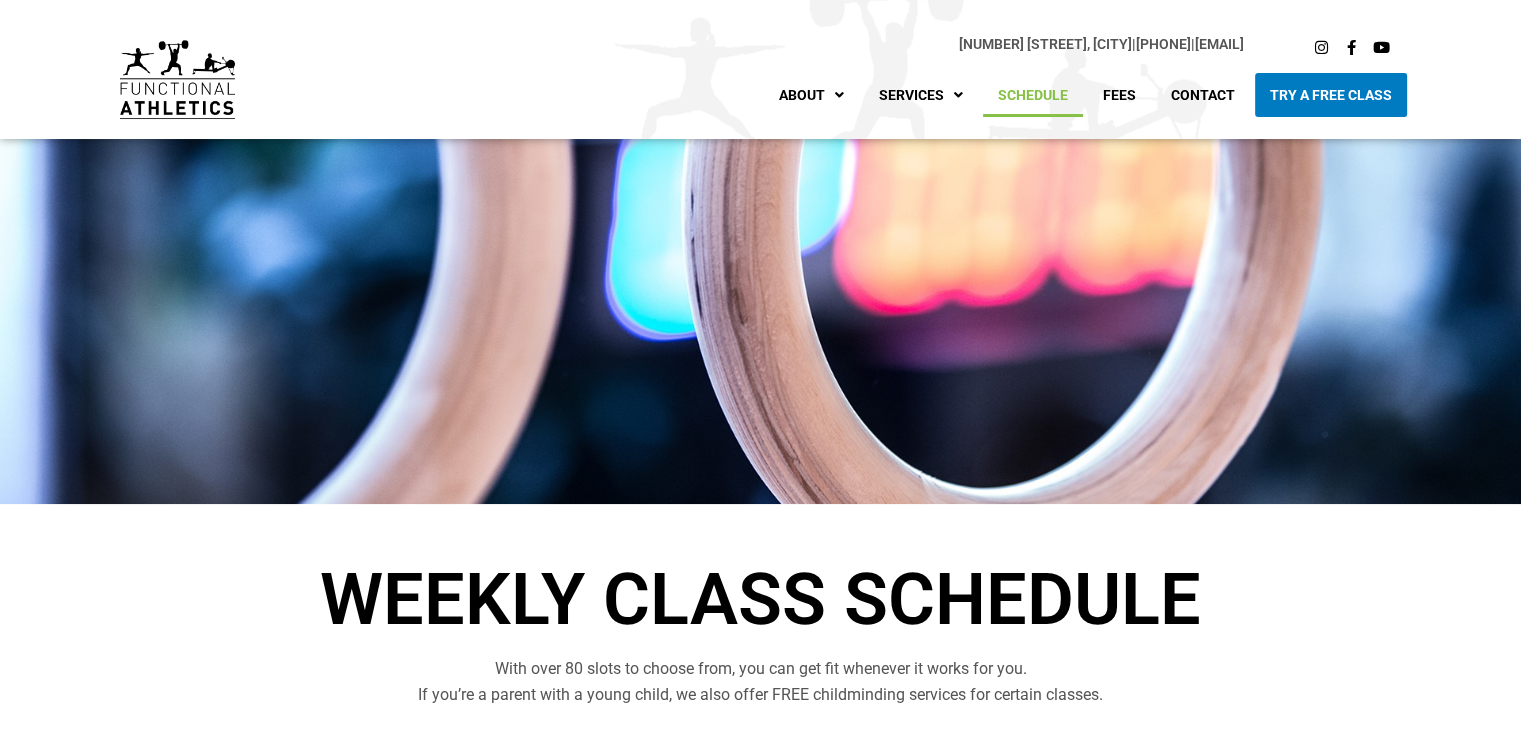 click on "All Classes" at bounding box center [974, 139] 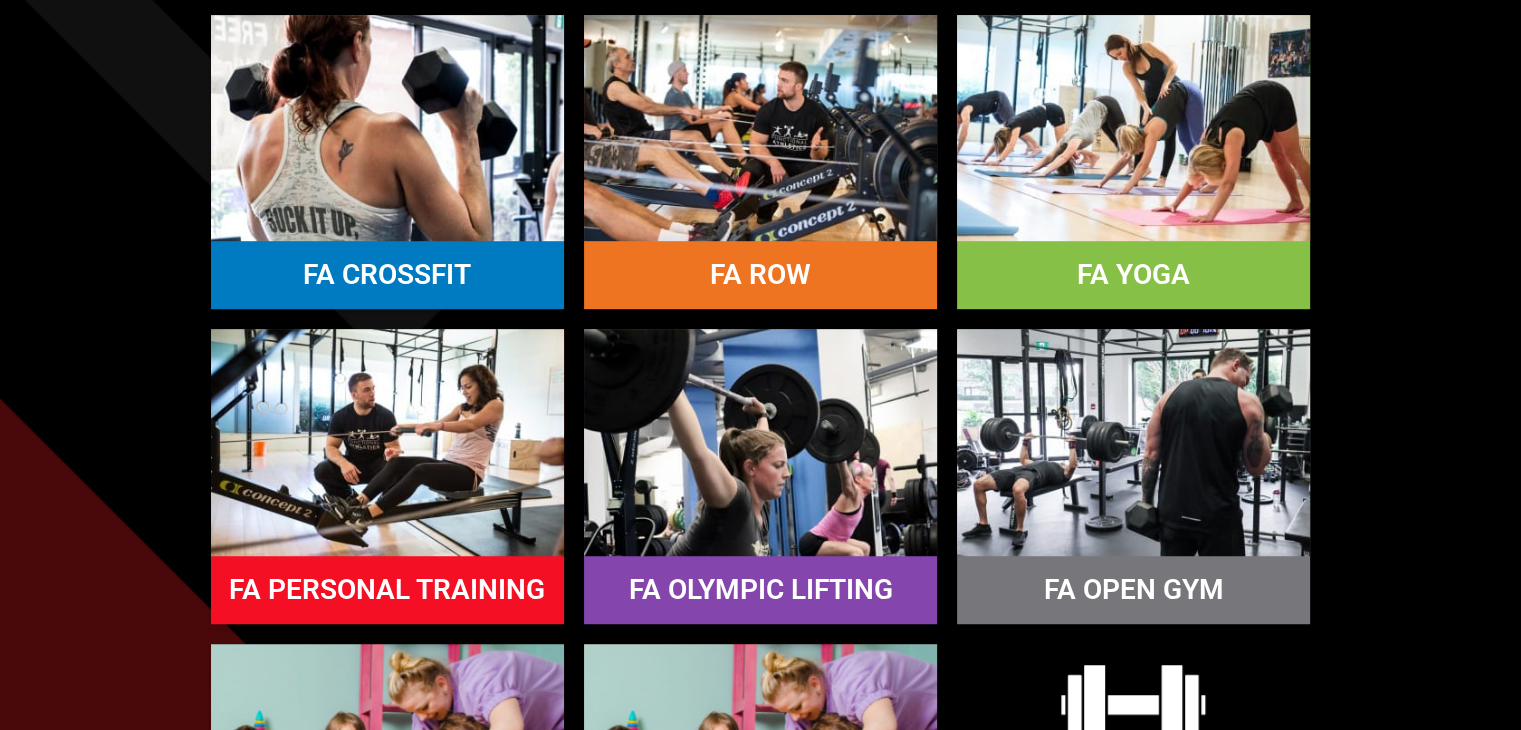 scroll, scrollTop: 1200, scrollLeft: 0, axis: vertical 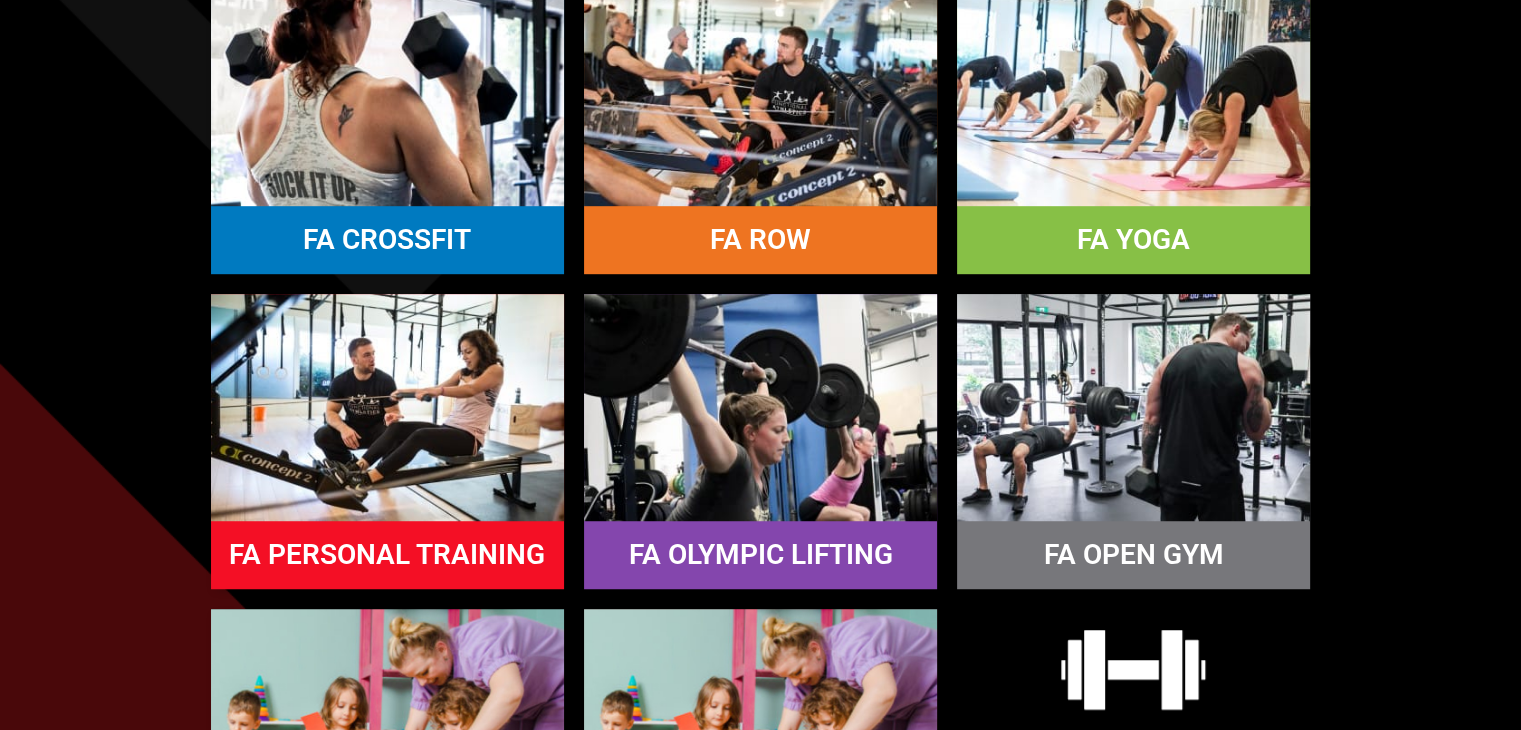 click on "FA CROSSFIT" at bounding box center [387, 239] 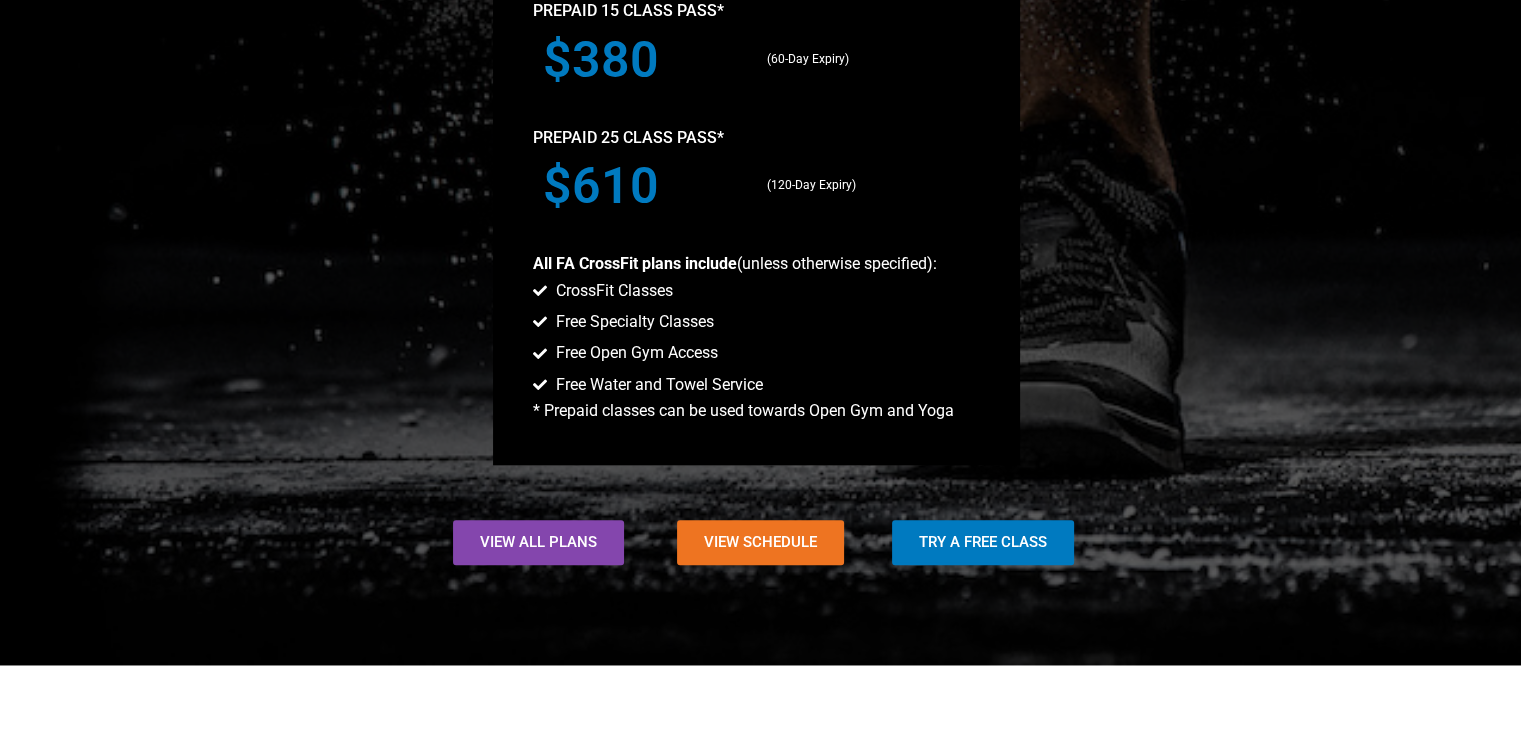 scroll, scrollTop: 2000, scrollLeft: 0, axis: vertical 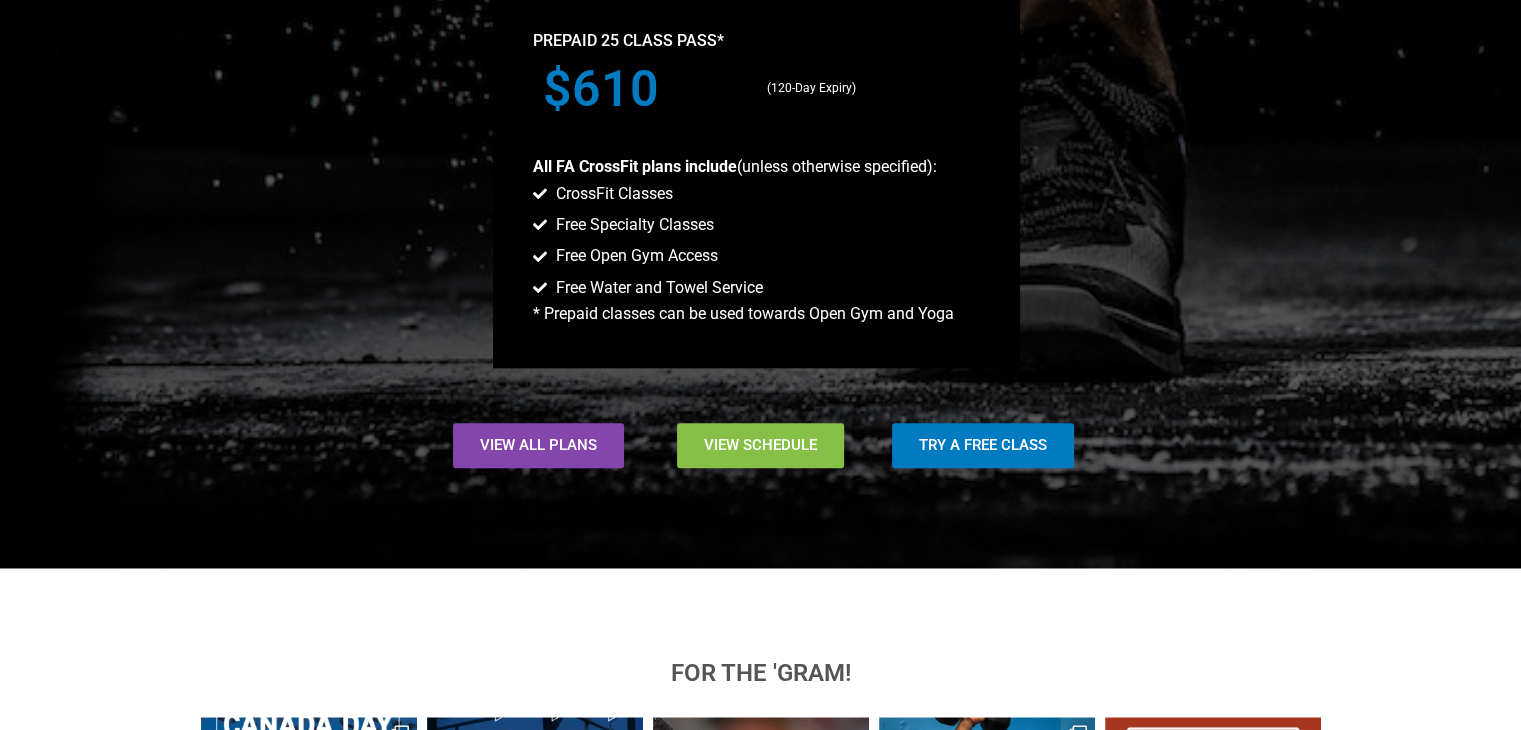 click on "View Schedule" at bounding box center [760, 445] 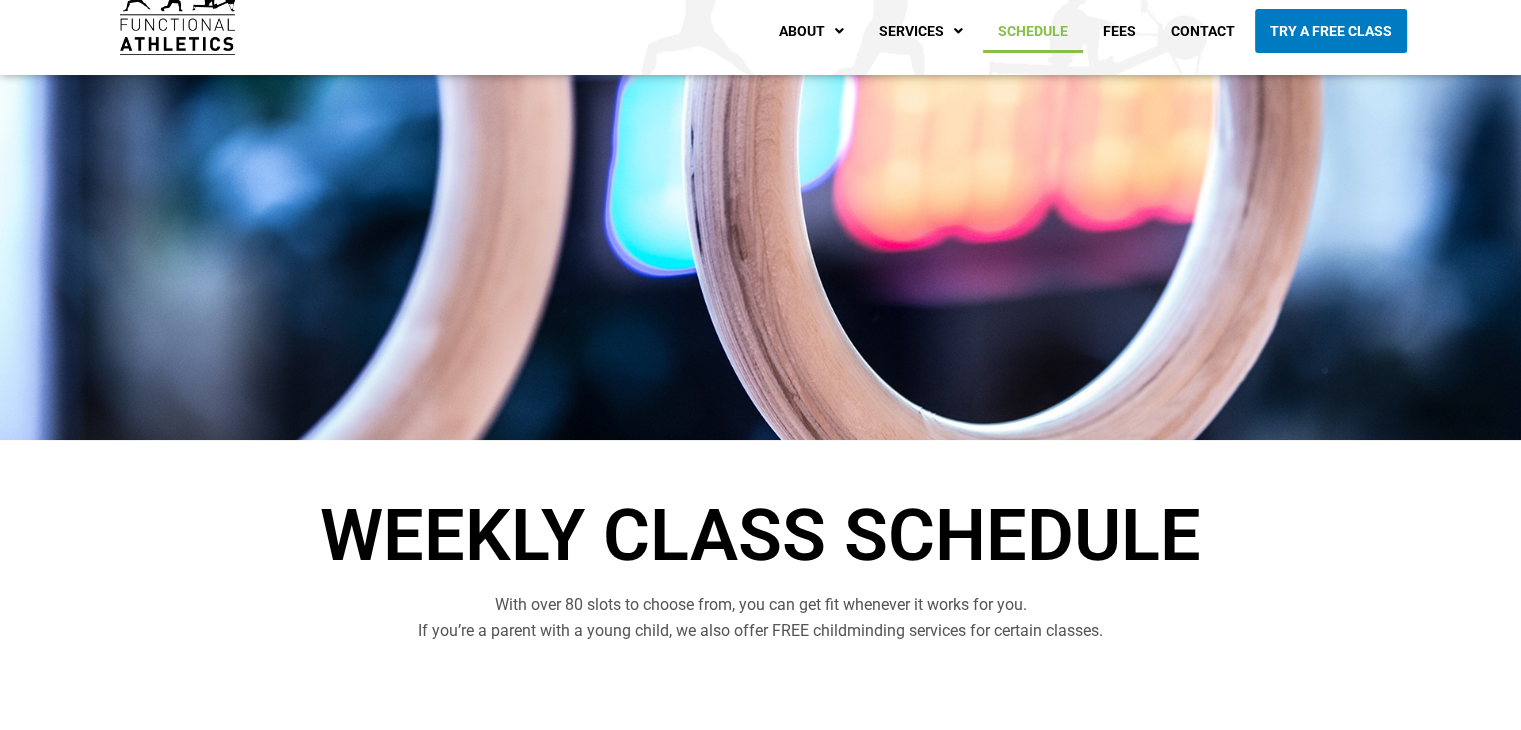 scroll, scrollTop: 0, scrollLeft: 0, axis: both 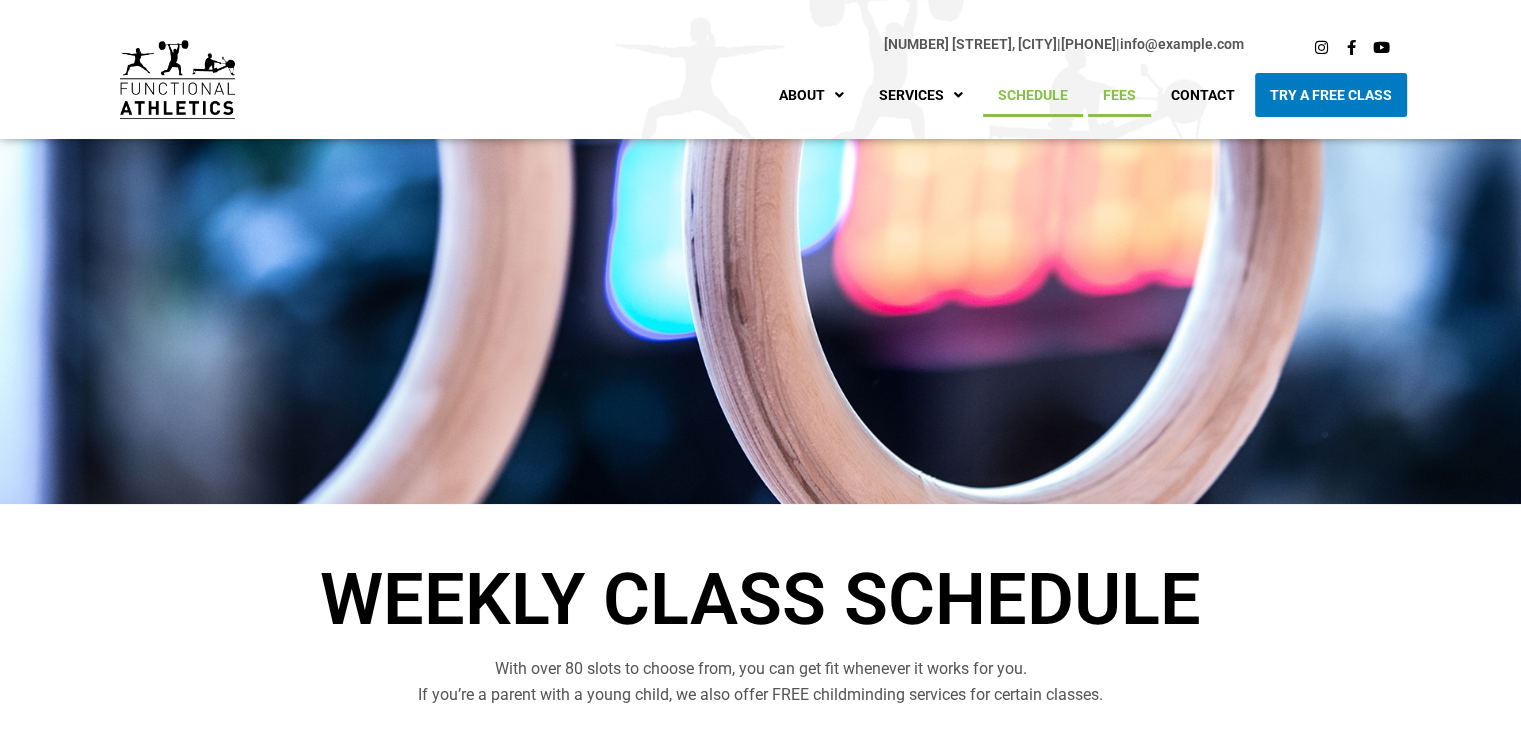 click on "Fees" at bounding box center (1119, 95) 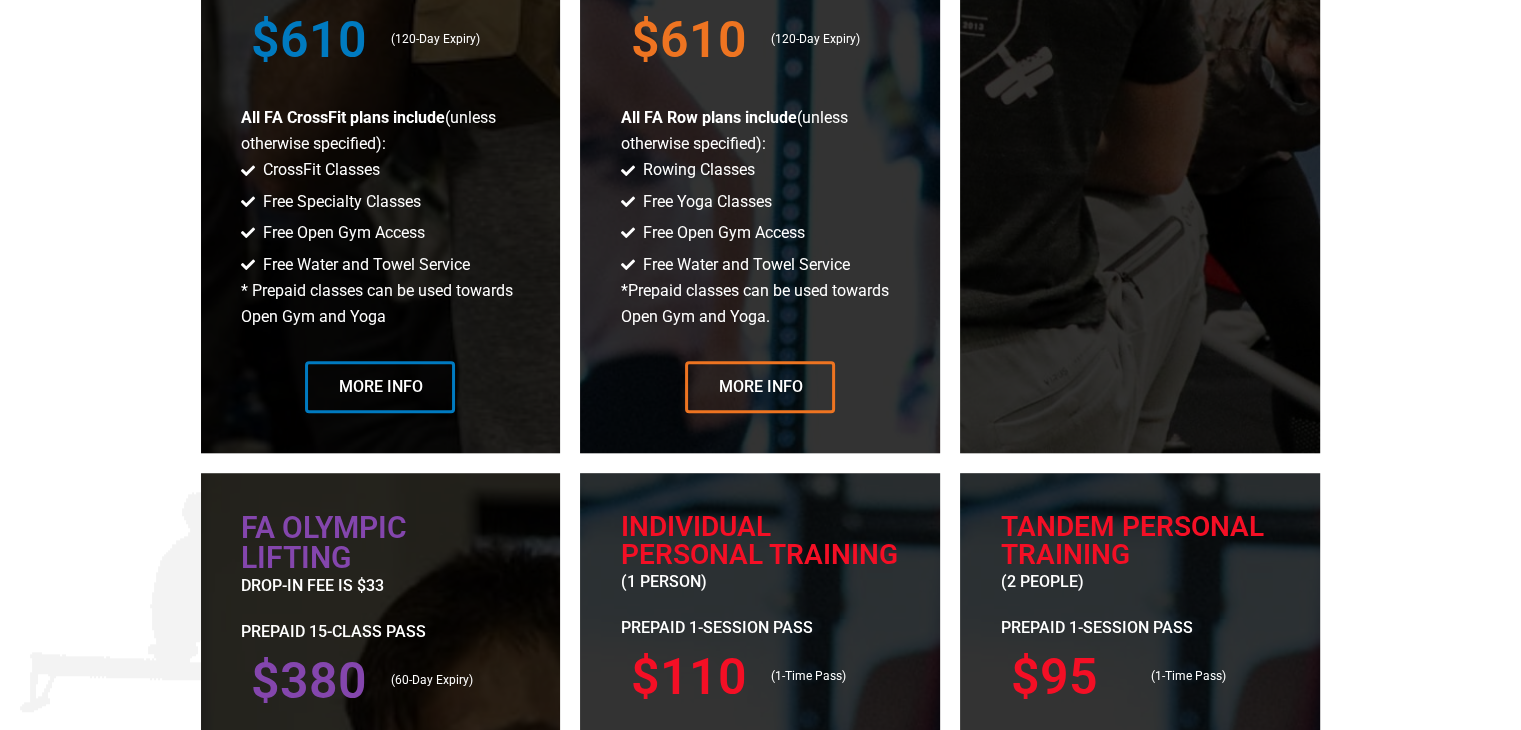 scroll, scrollTop: 1600, scrollLeft: 0, axis: vertical 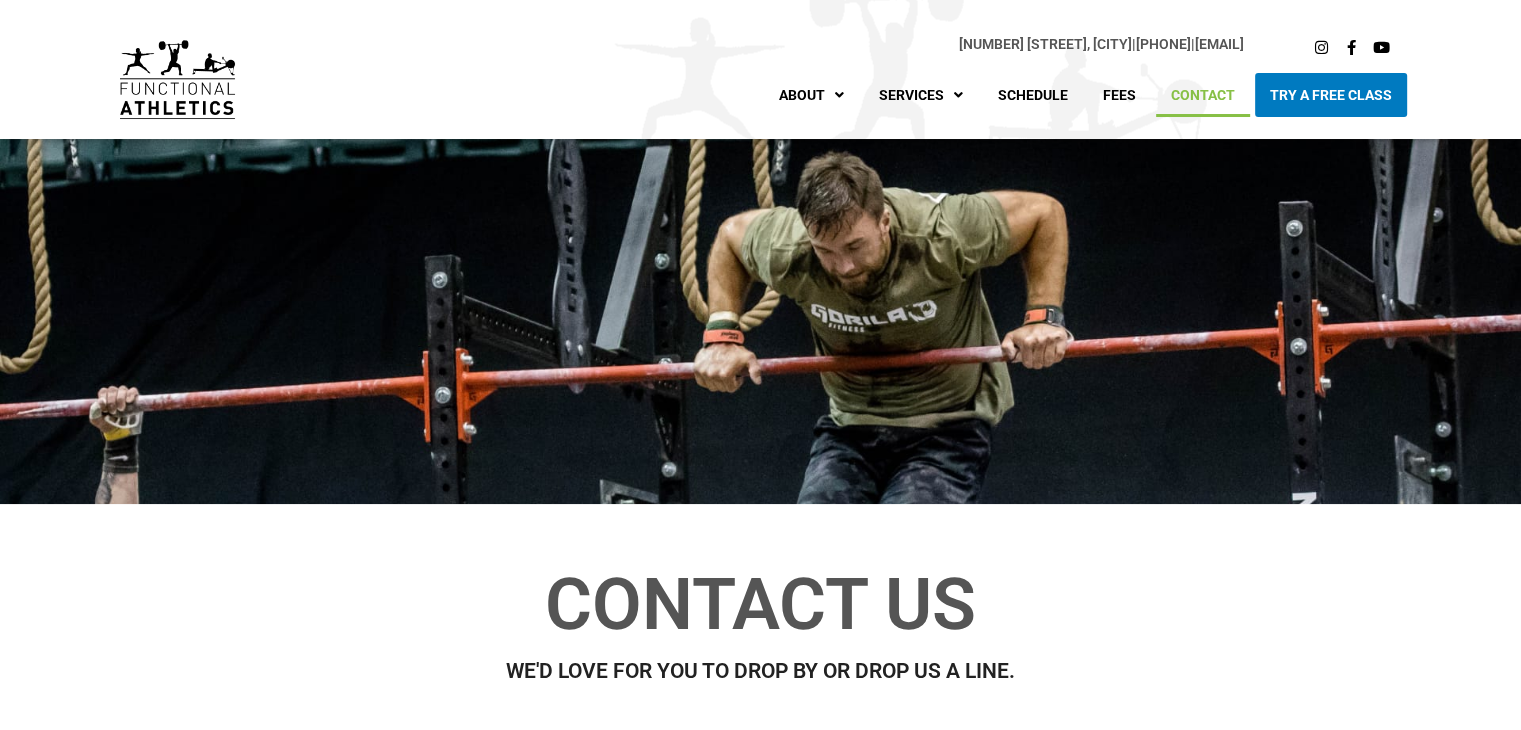 click on "FA CrossFIt" at bounding box center (974, 184) 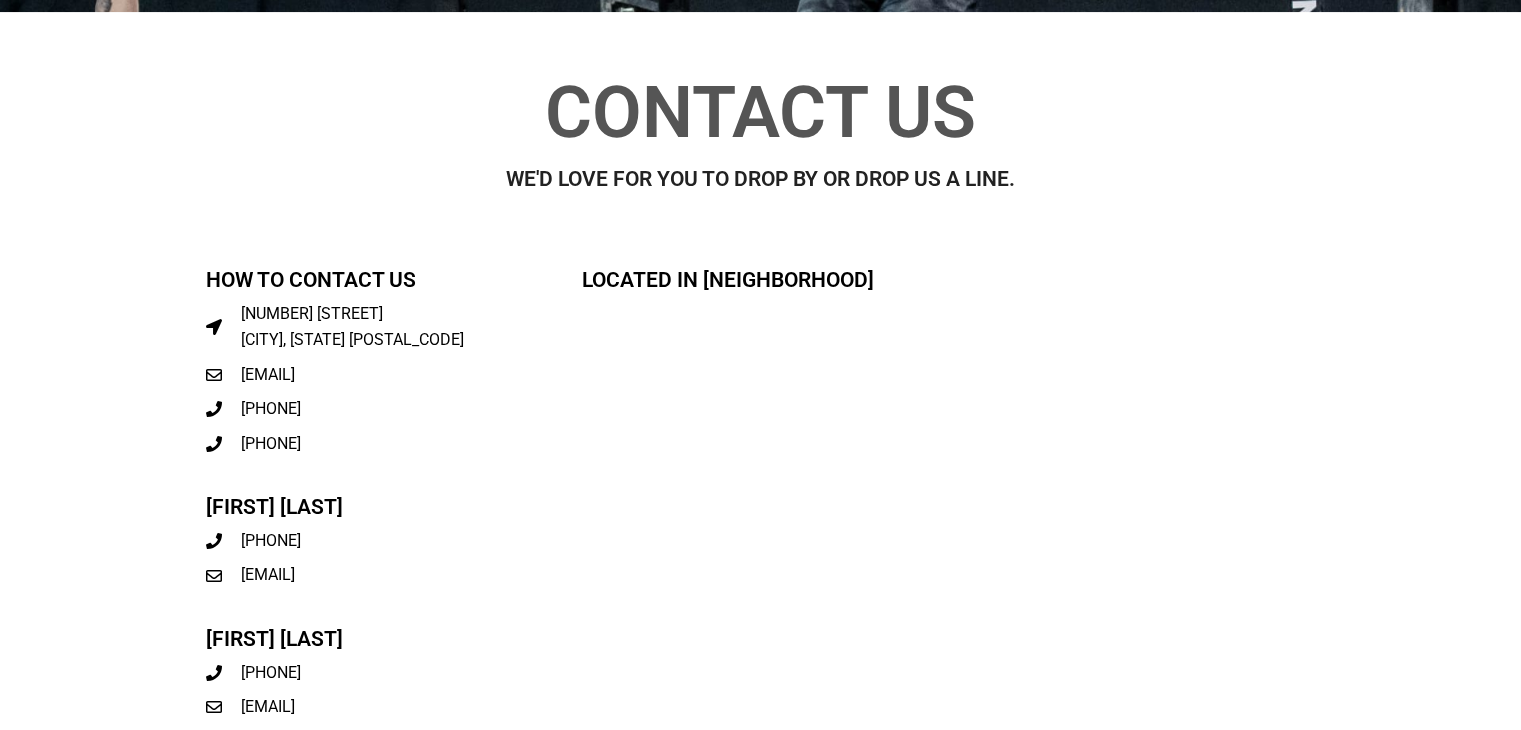 scroll, scrollTop: 500, scrollLeft: 0, axis: vertical 